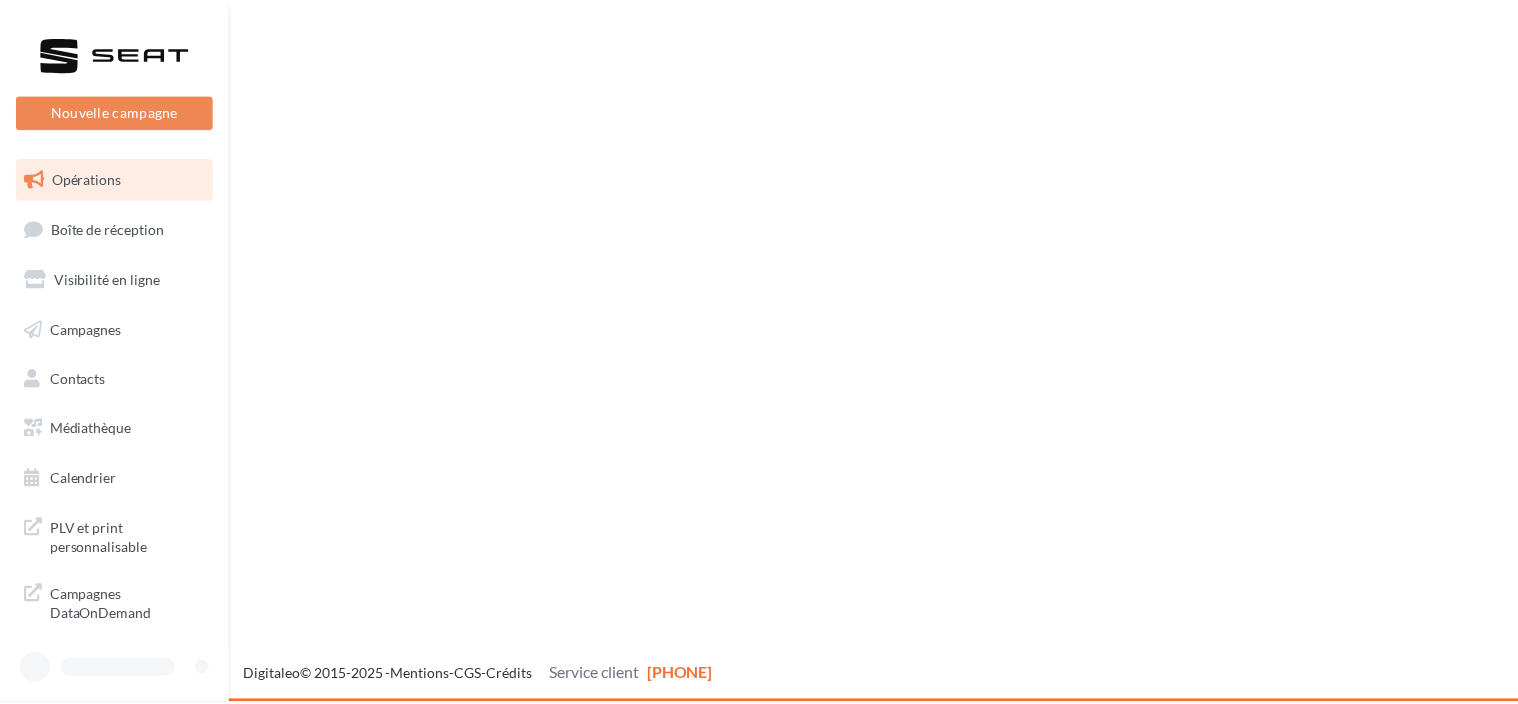 scroll, scrollTop: 0, scrollLeft: 0, axis: both 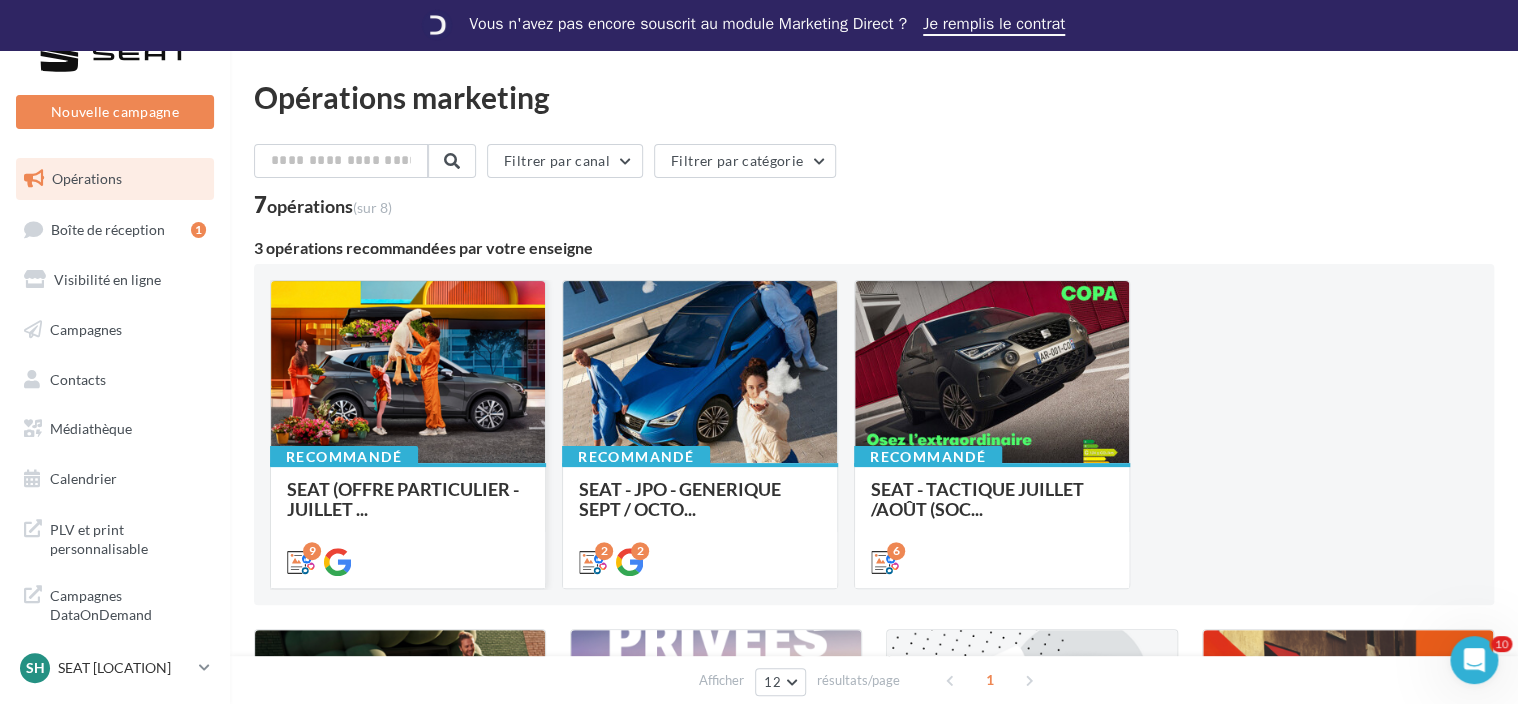 click on "SEAT (OFFRE PARTICULIER - JUILLET ..." at bounding box center [408, 499] 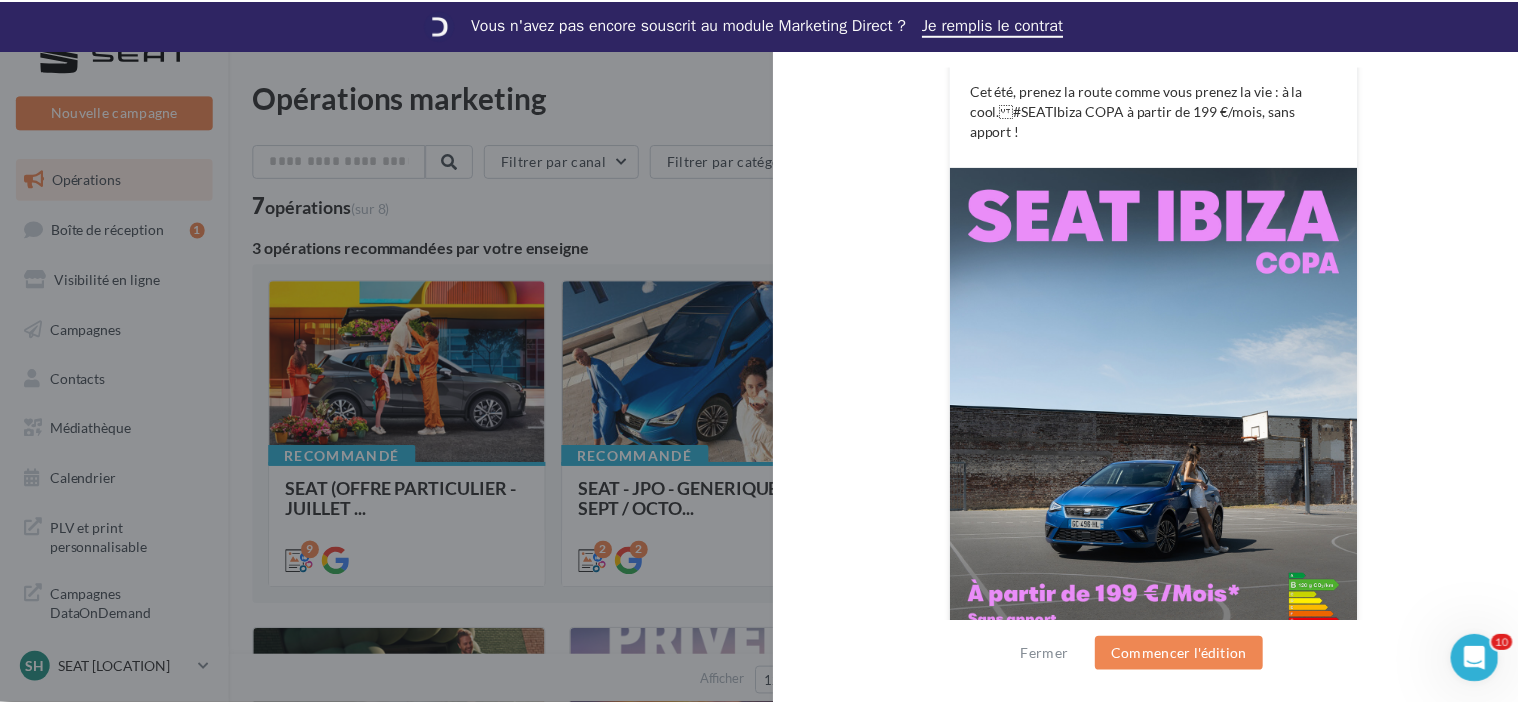 scroll, scrollTop: 488, scrollLeft: 0, axis: vertical 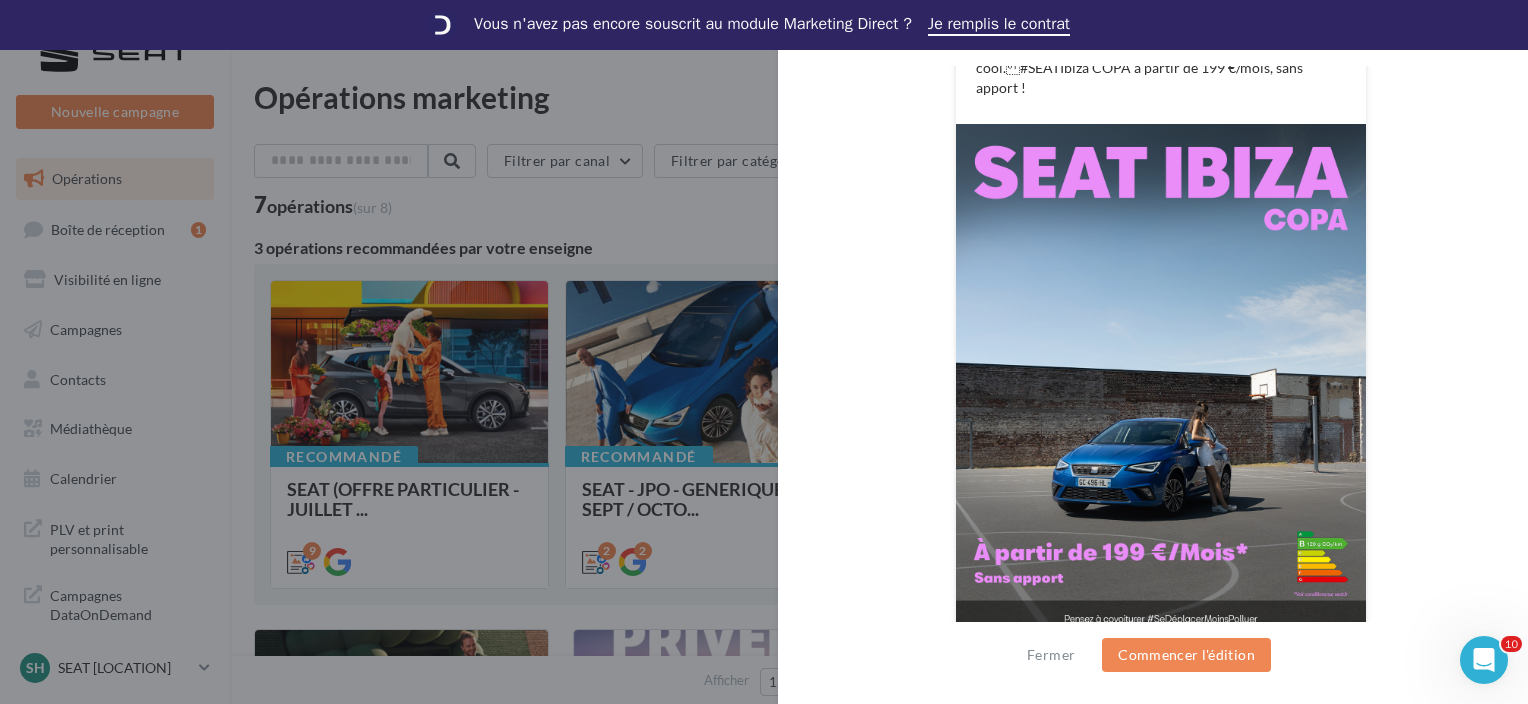click at bounding box center [764, 352] 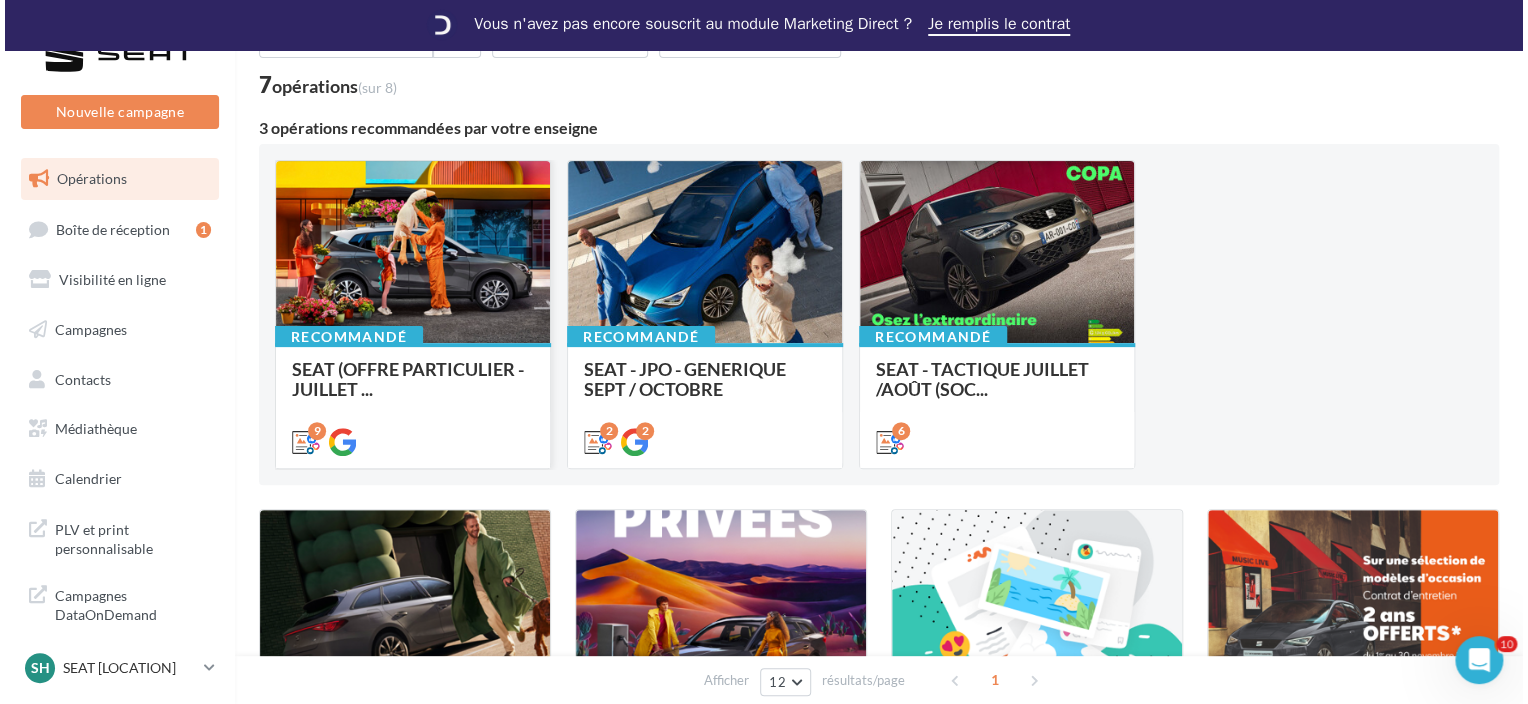 scroll, scrollTop: 200, scrollLeft: 0, axis: vertical 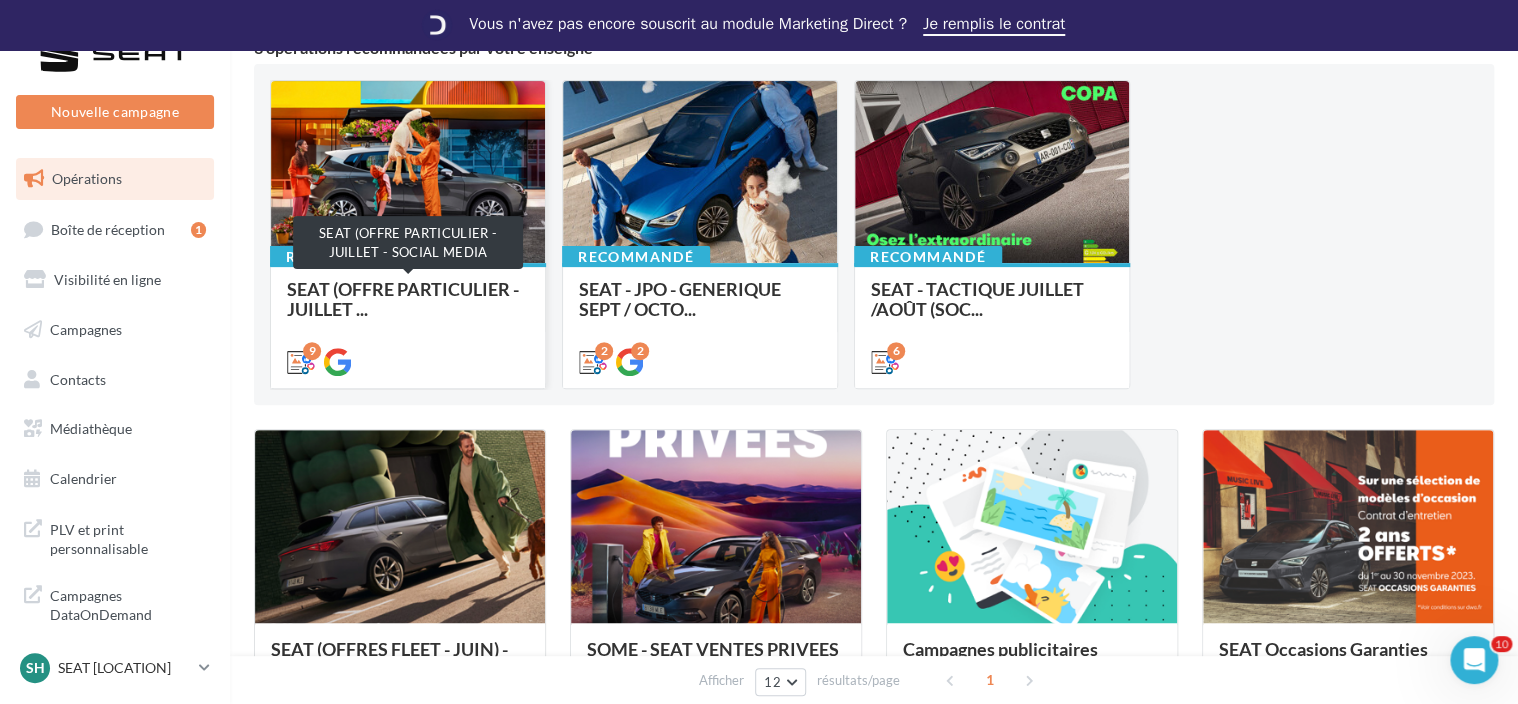 click on "SEAT (OFFRE PARTICULIER - JUILLET ..." at bounding box center [403, 299] 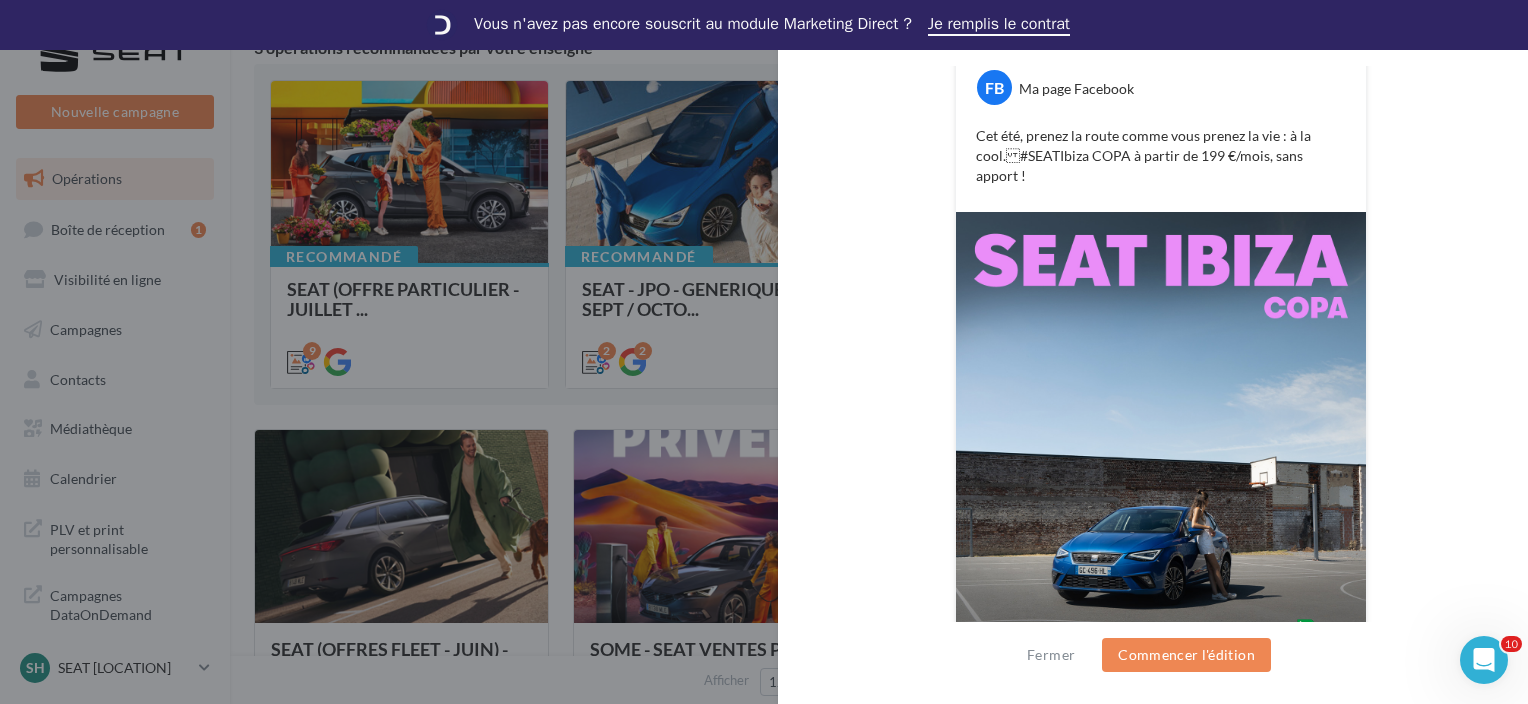 scroll, scrollTop: 200, scrollLeft: 0, axis: vertical 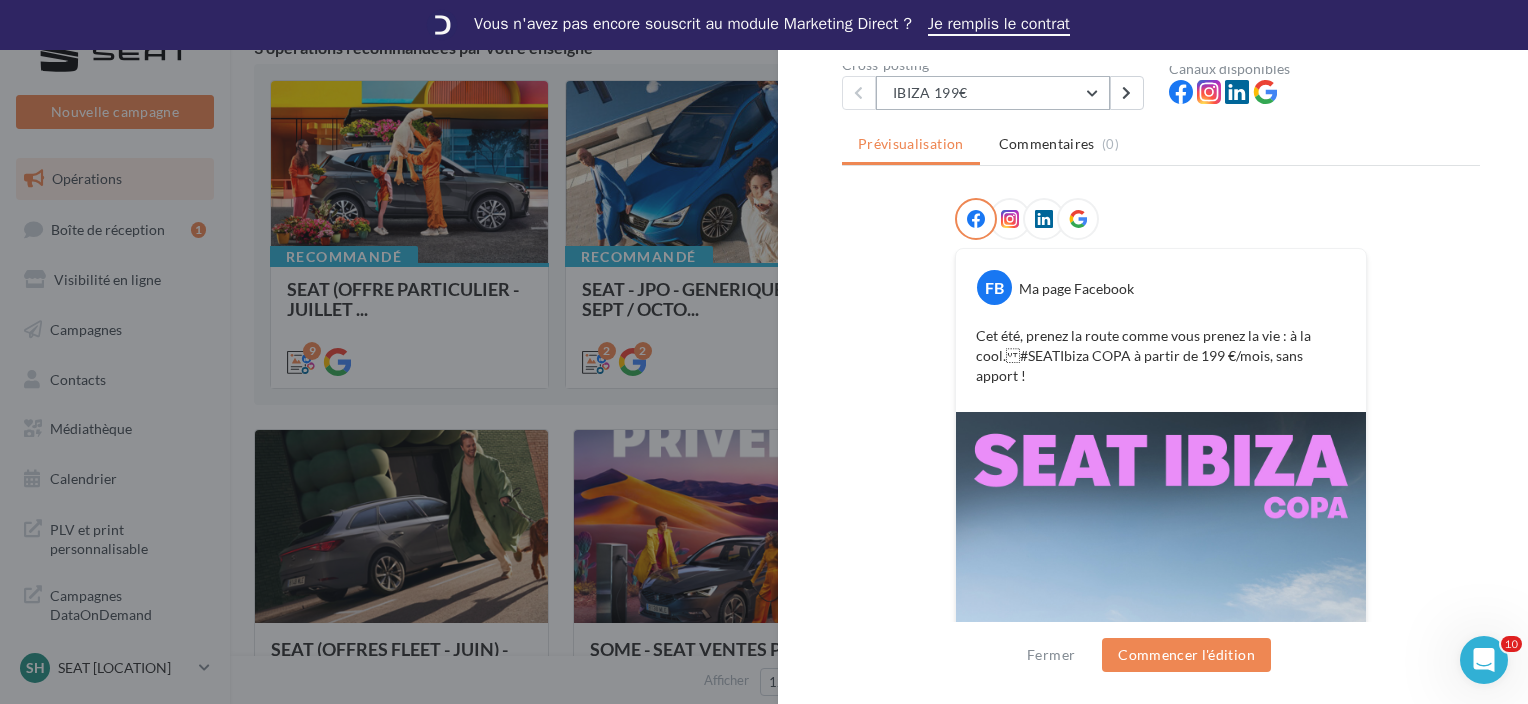 click on "IBIZA 199€" at bounding box center (993, 93) 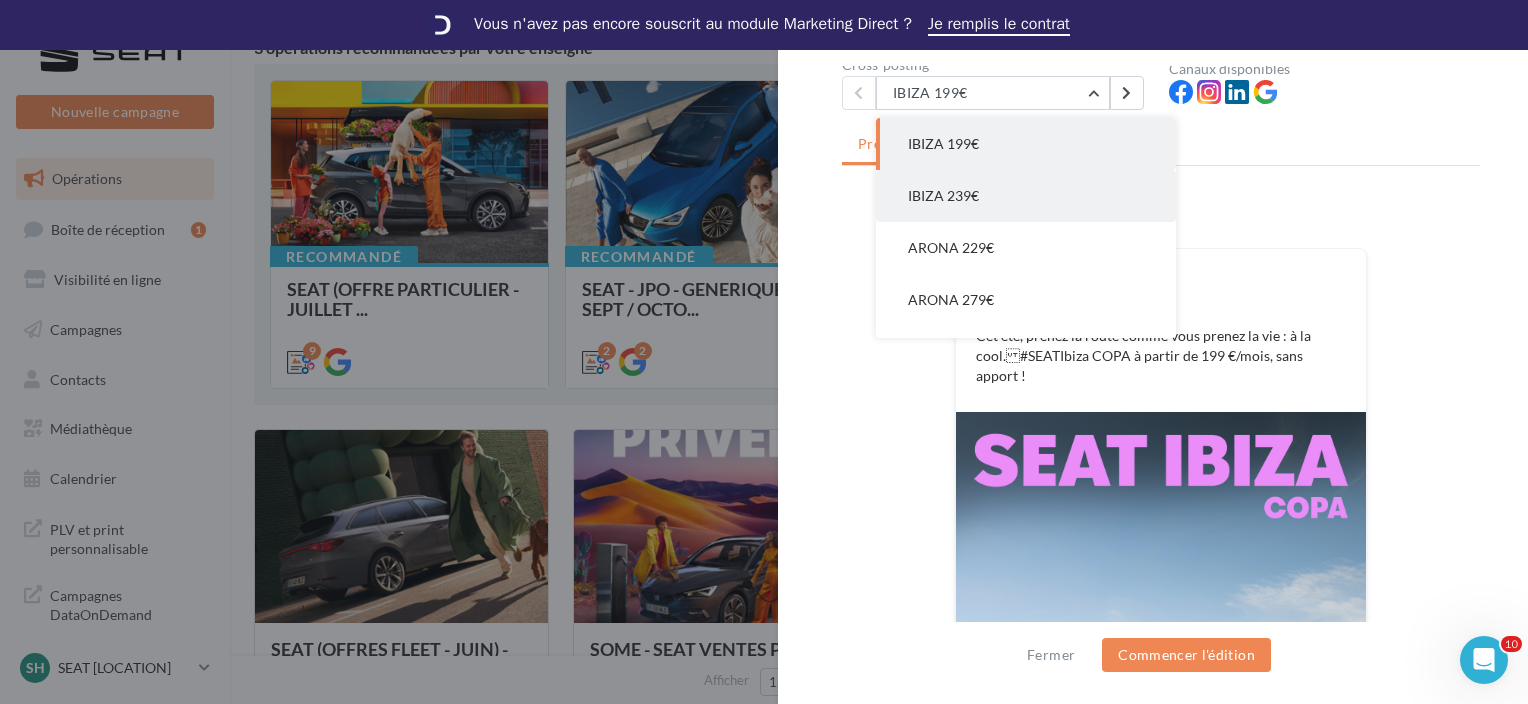 click on "IBIZA 239€" at bounding box center (1026, 144) 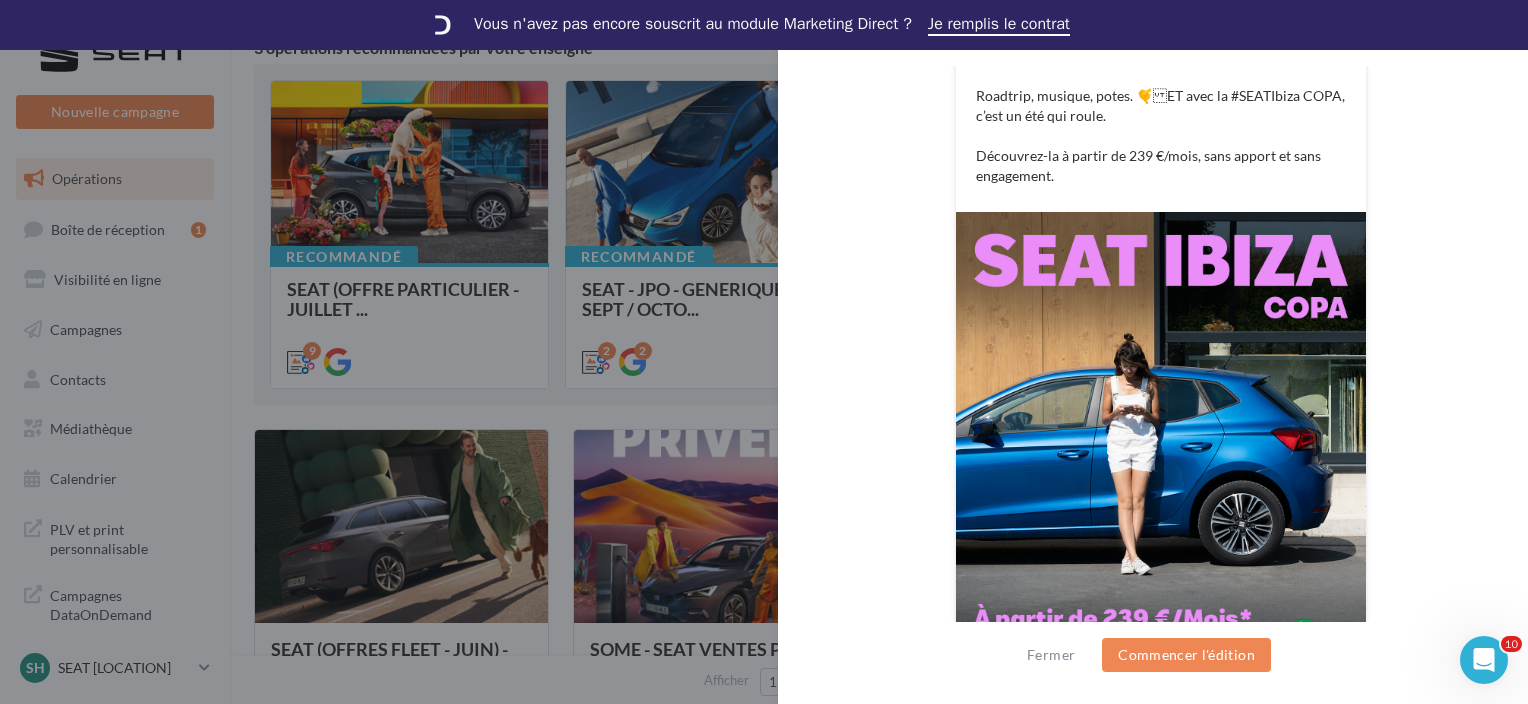 scroll, scrollTop: 548, scrollLeft: 0, axis: vertical 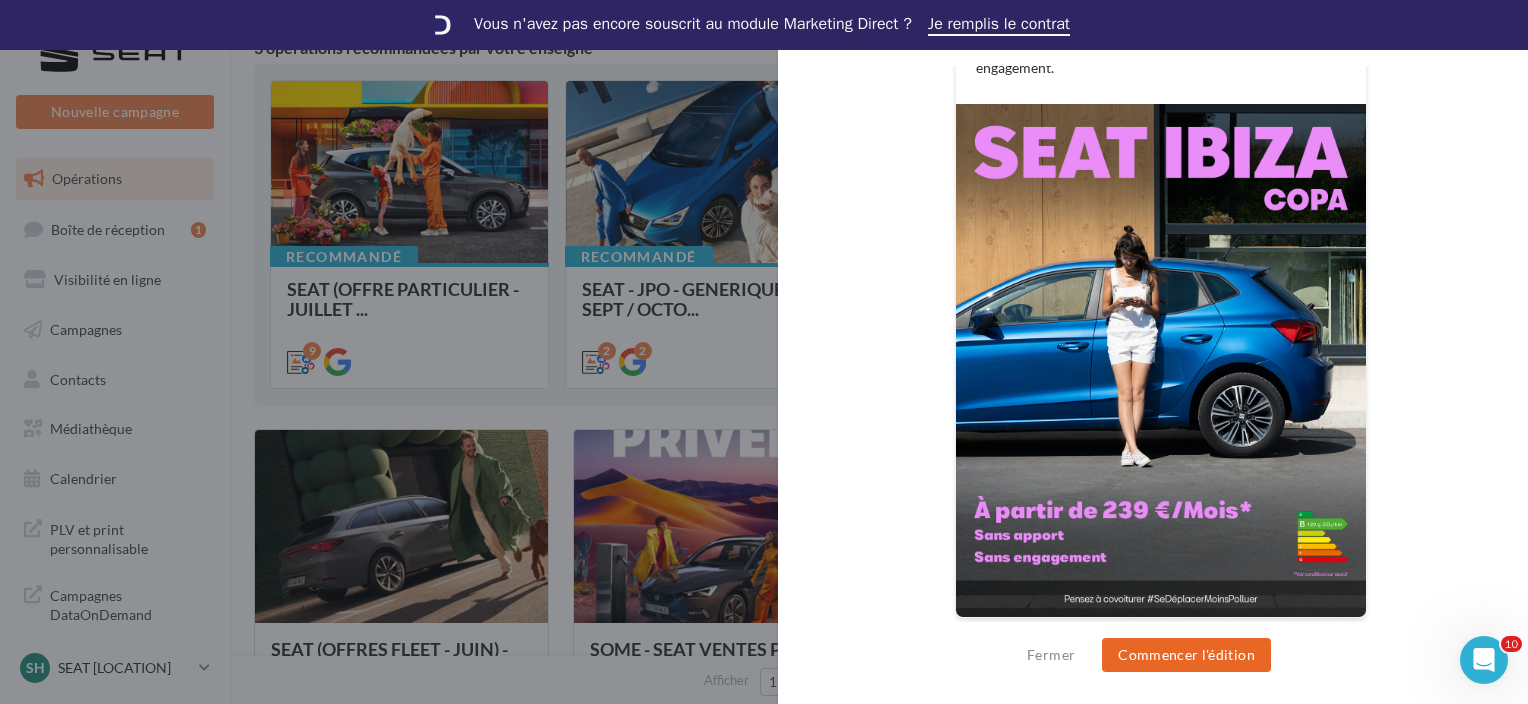click on "Commencer l'édition" at bounding box center (1186, 655) 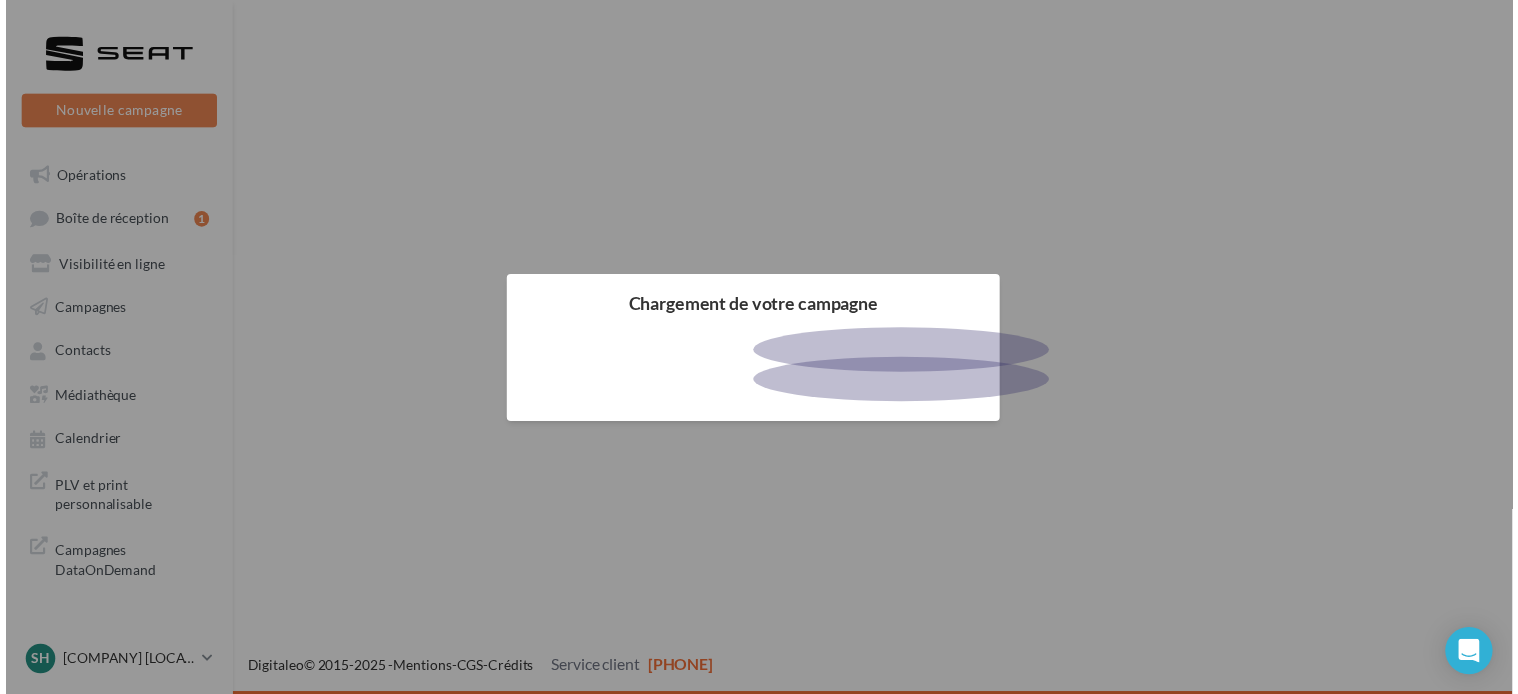 scroll, scrollTop: 0, scrollLeft: 0, axis: both 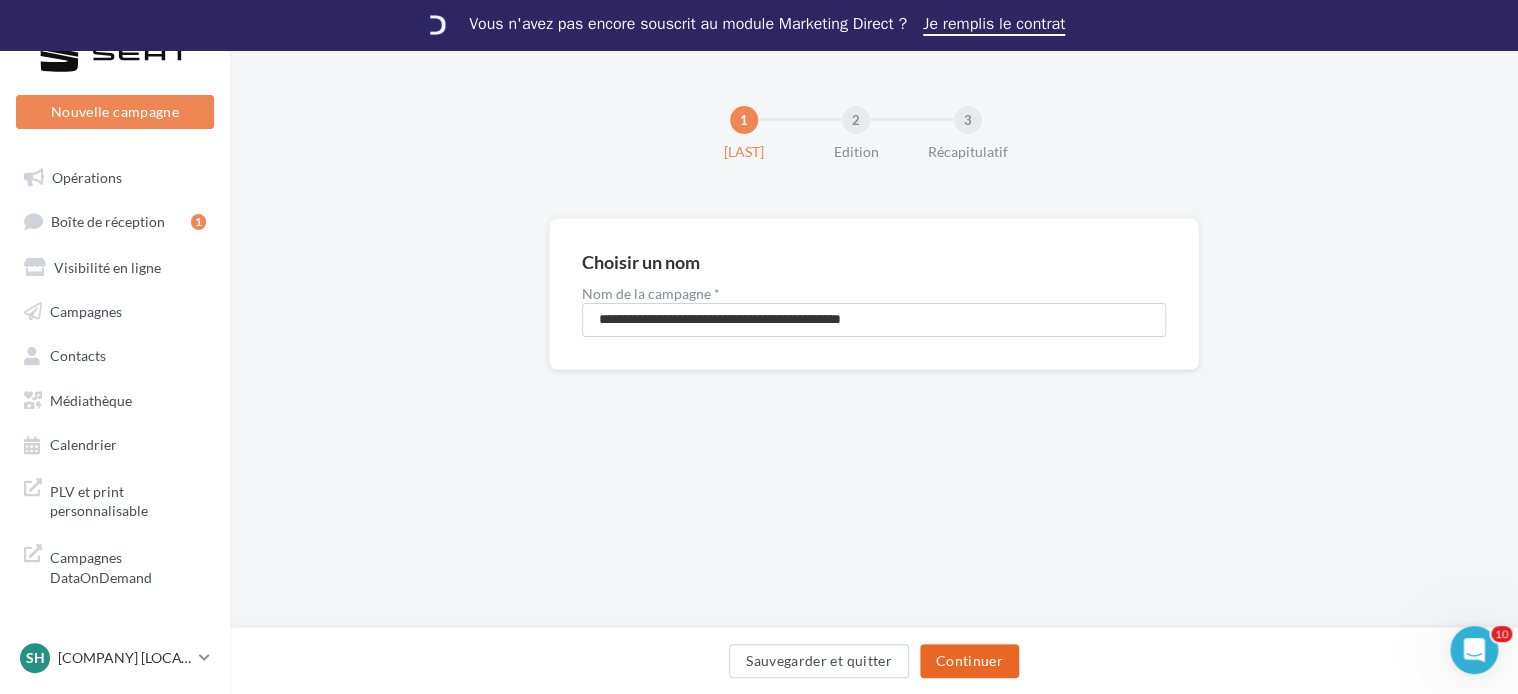 click on "Continuer" at bounding box center [969, 661] 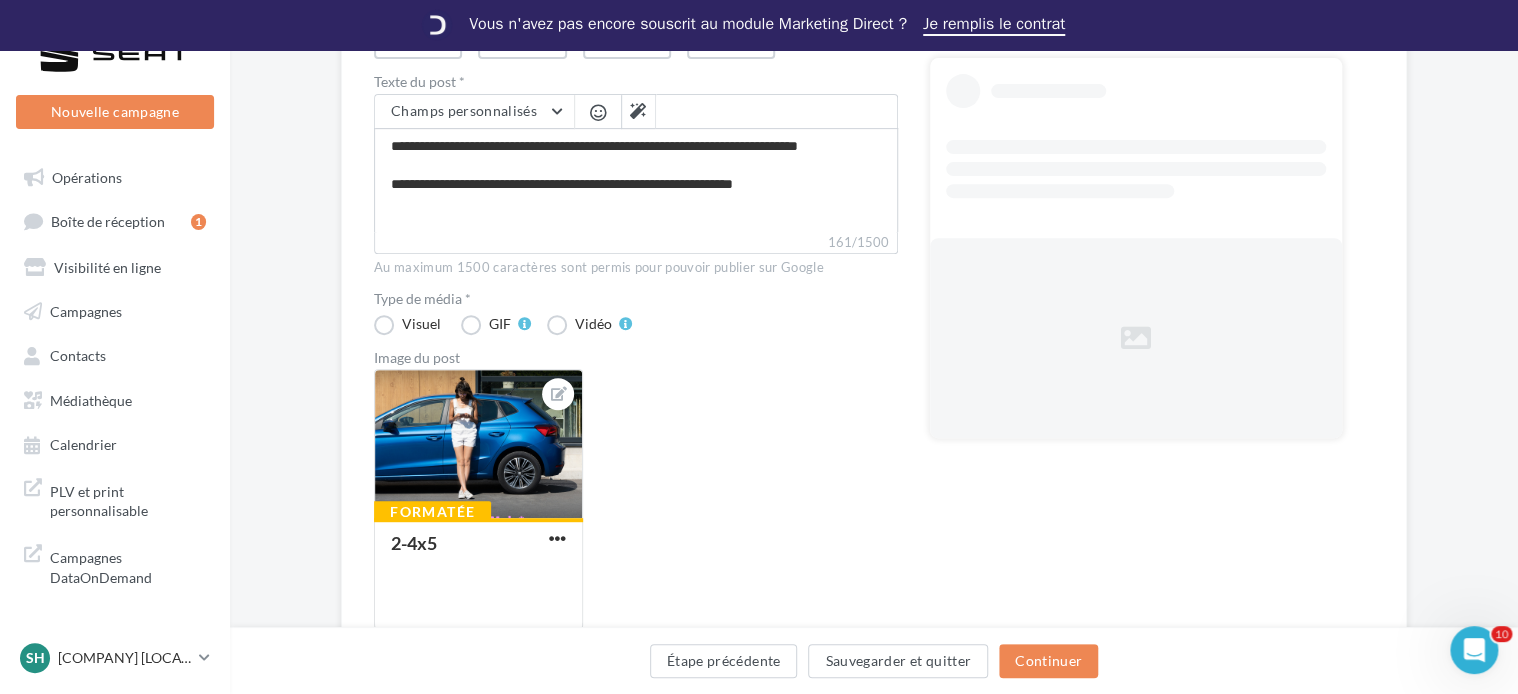 scroll, scrollTop: 300, scrollLeft: 0, axis: vertical 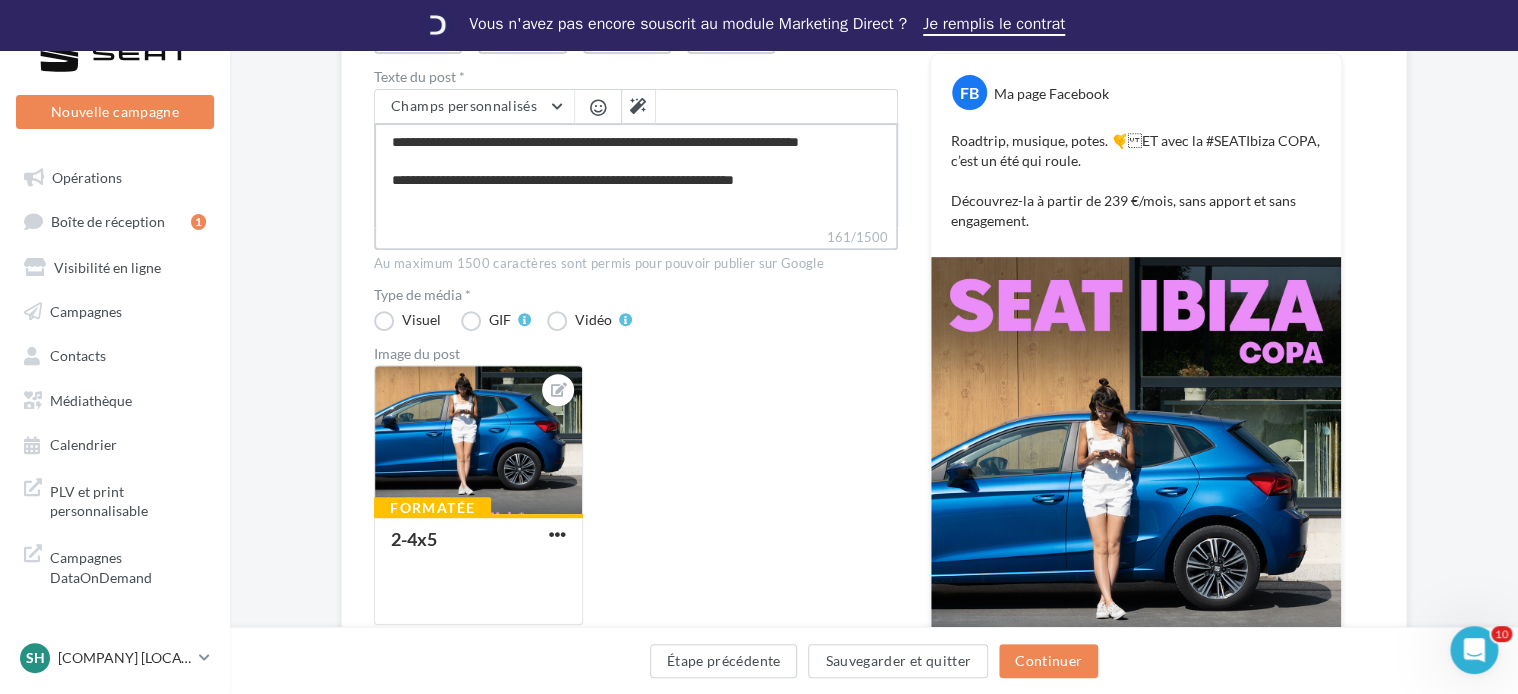 click on "**********" at bounding box center (636, 175) 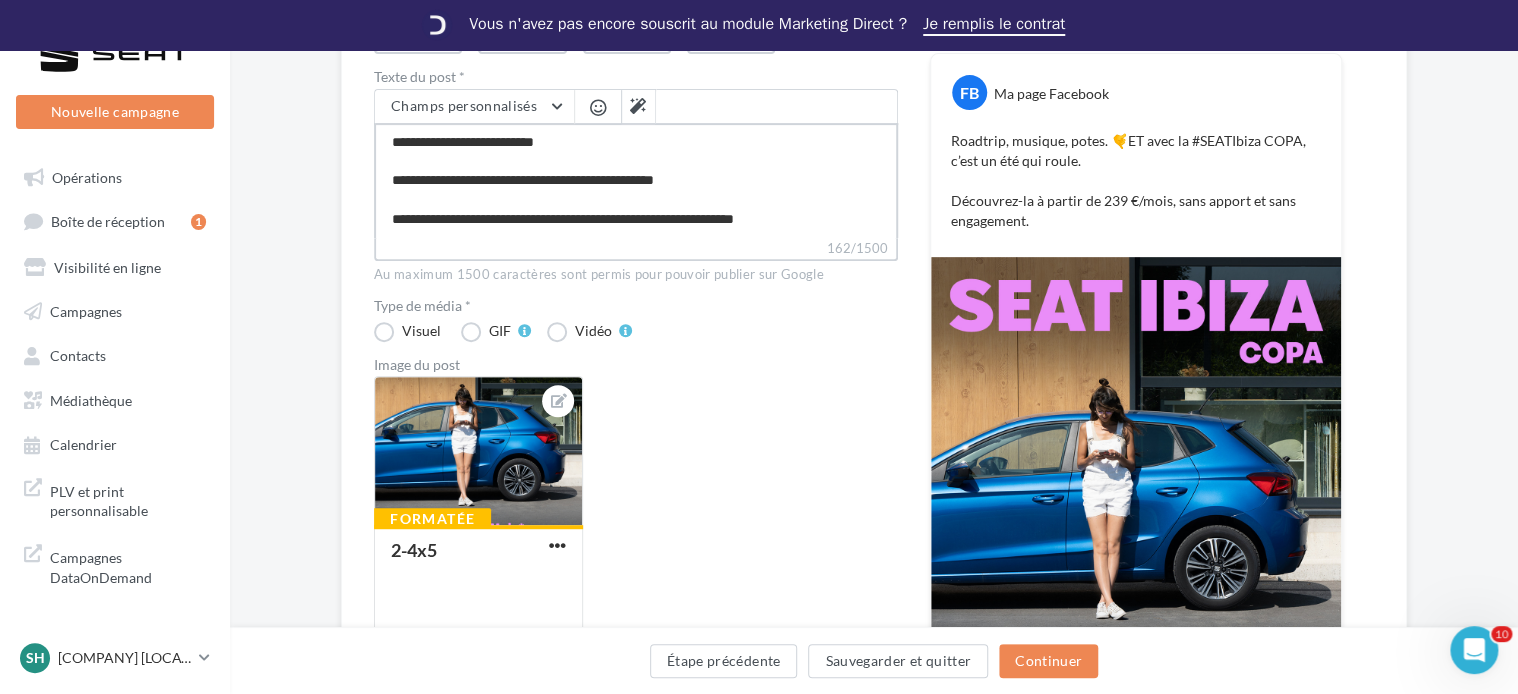 type on "**********" 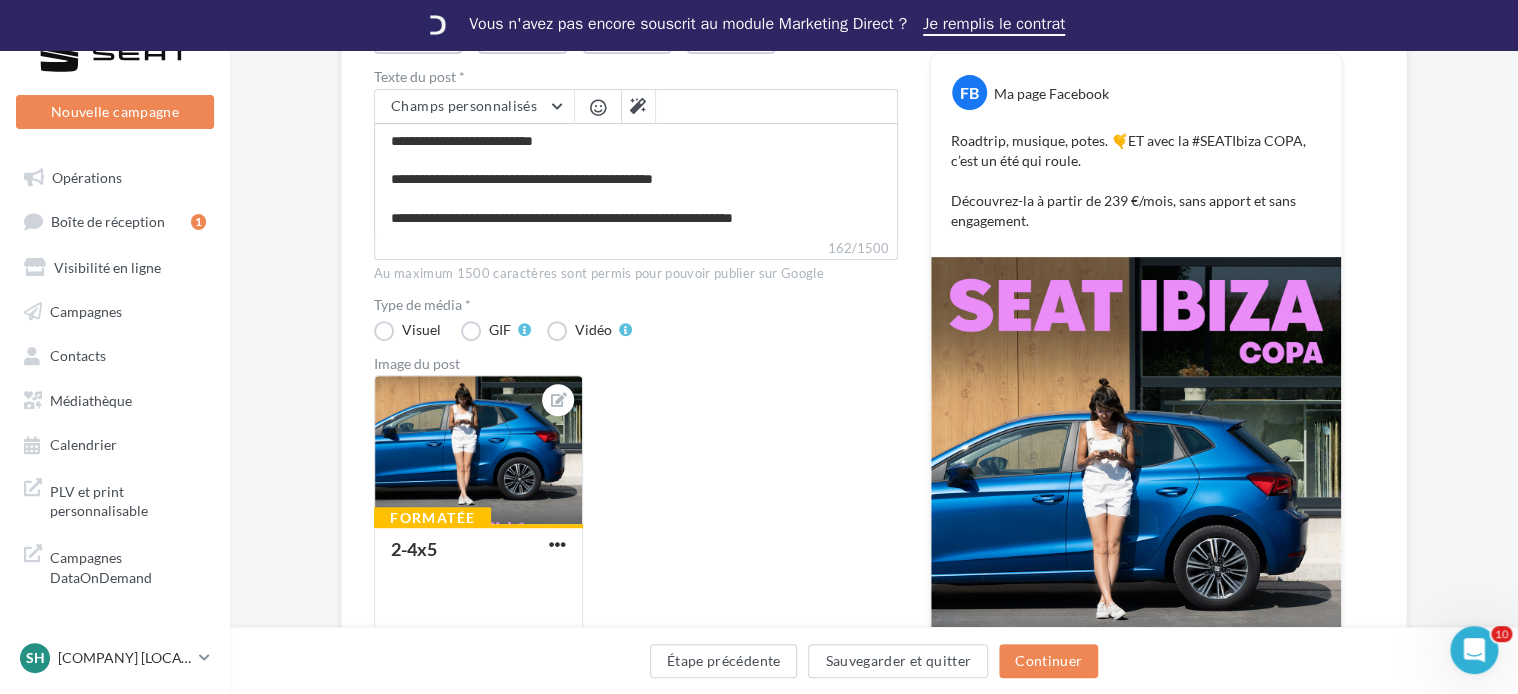 click on "Formatée
2-4x5" at bounding box center [644, 513] 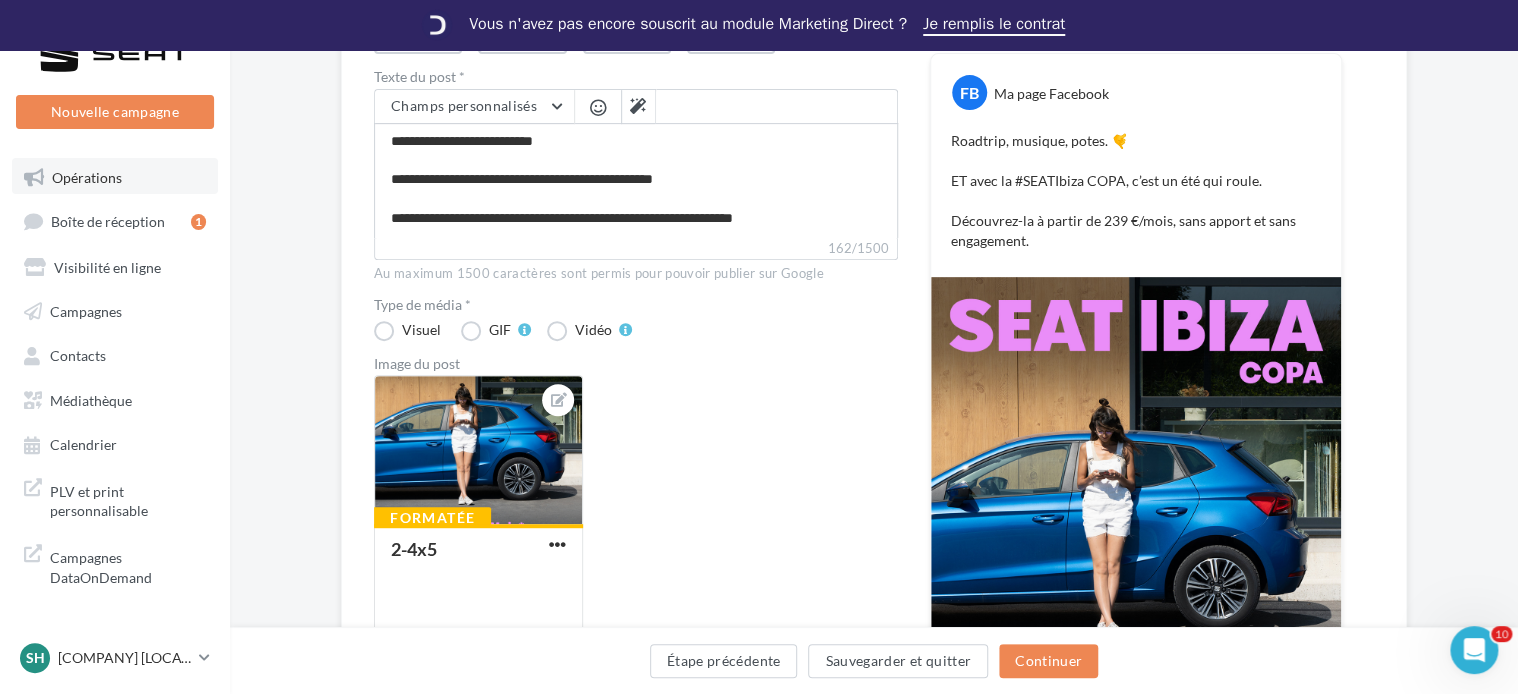 click on "Opérations" at bounding box center (115, 176) 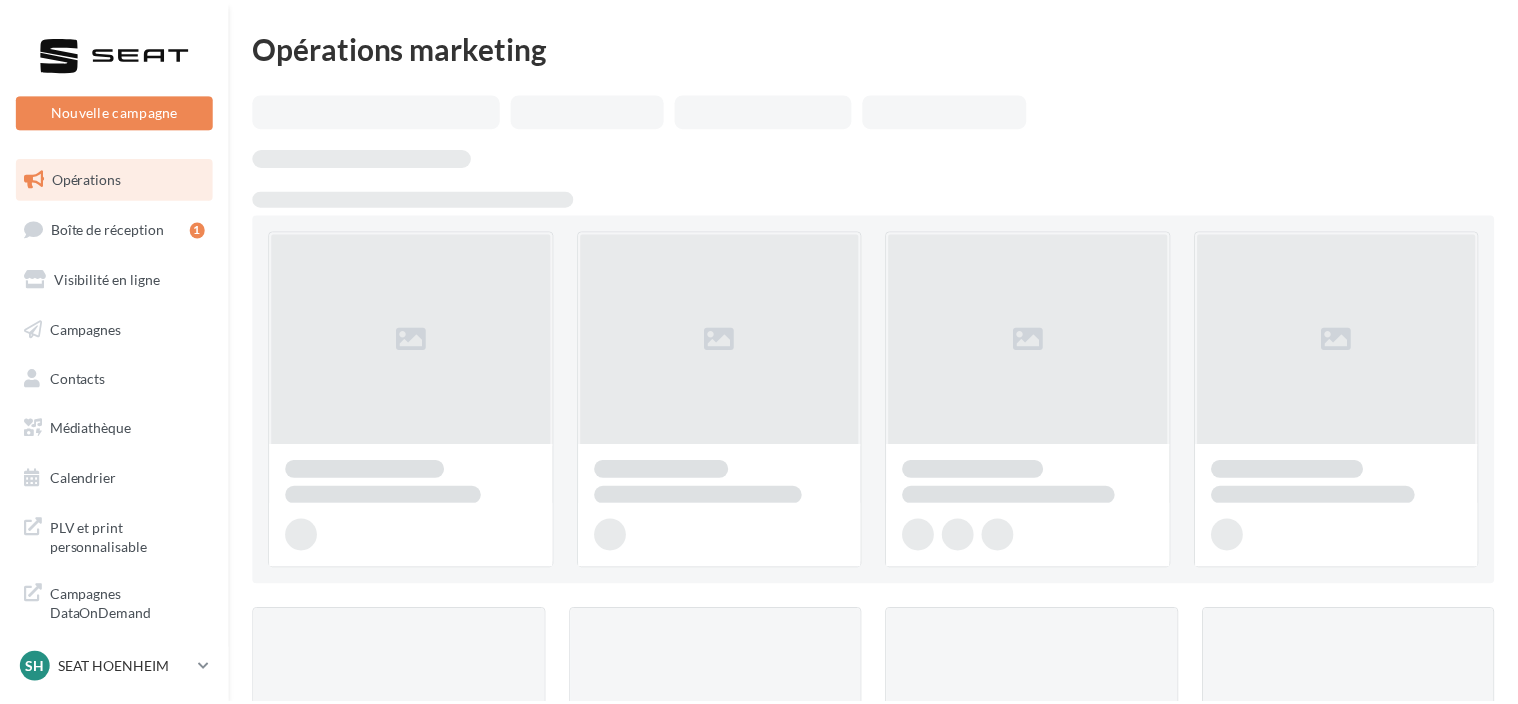 scroll, scrollTop: 0, scrollLeft: 0, axis: both 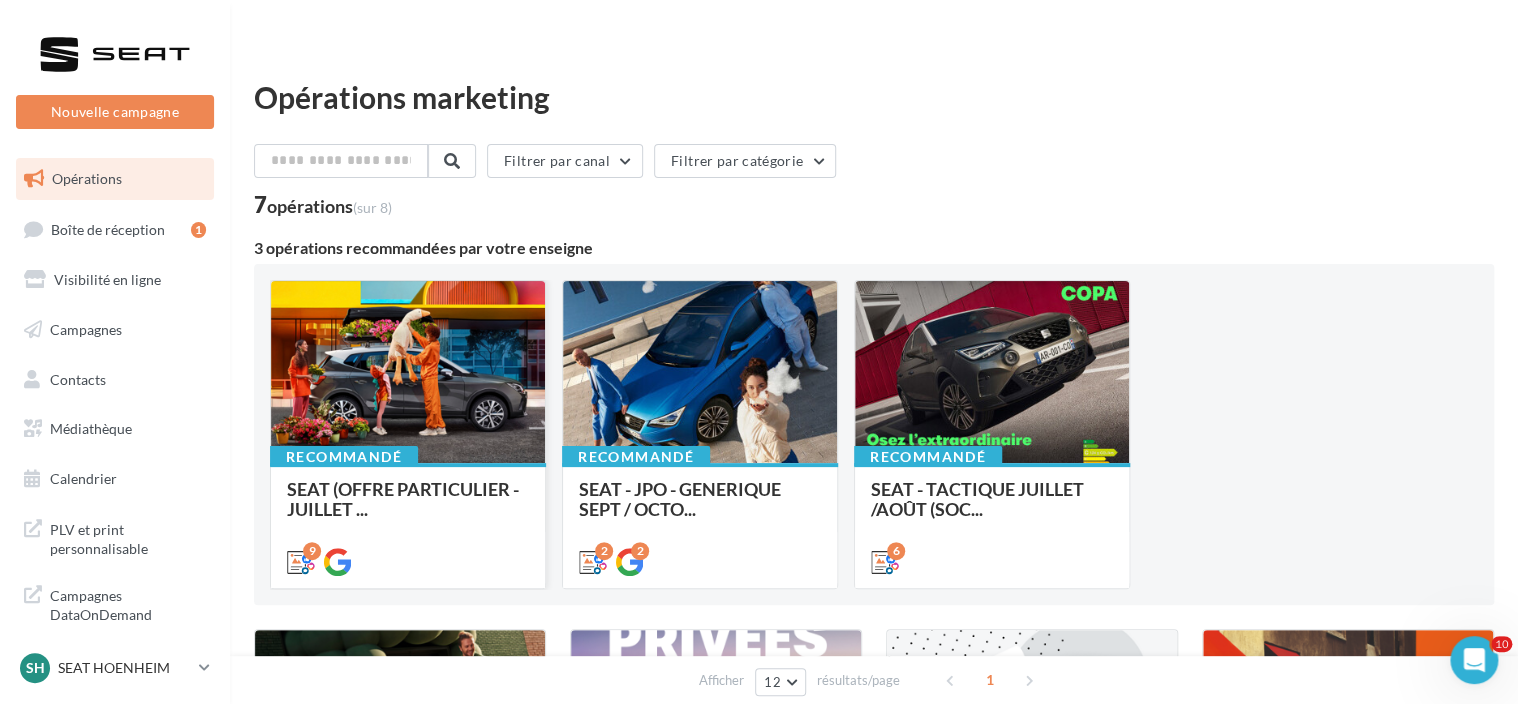 click at bounding box center [408, 373] 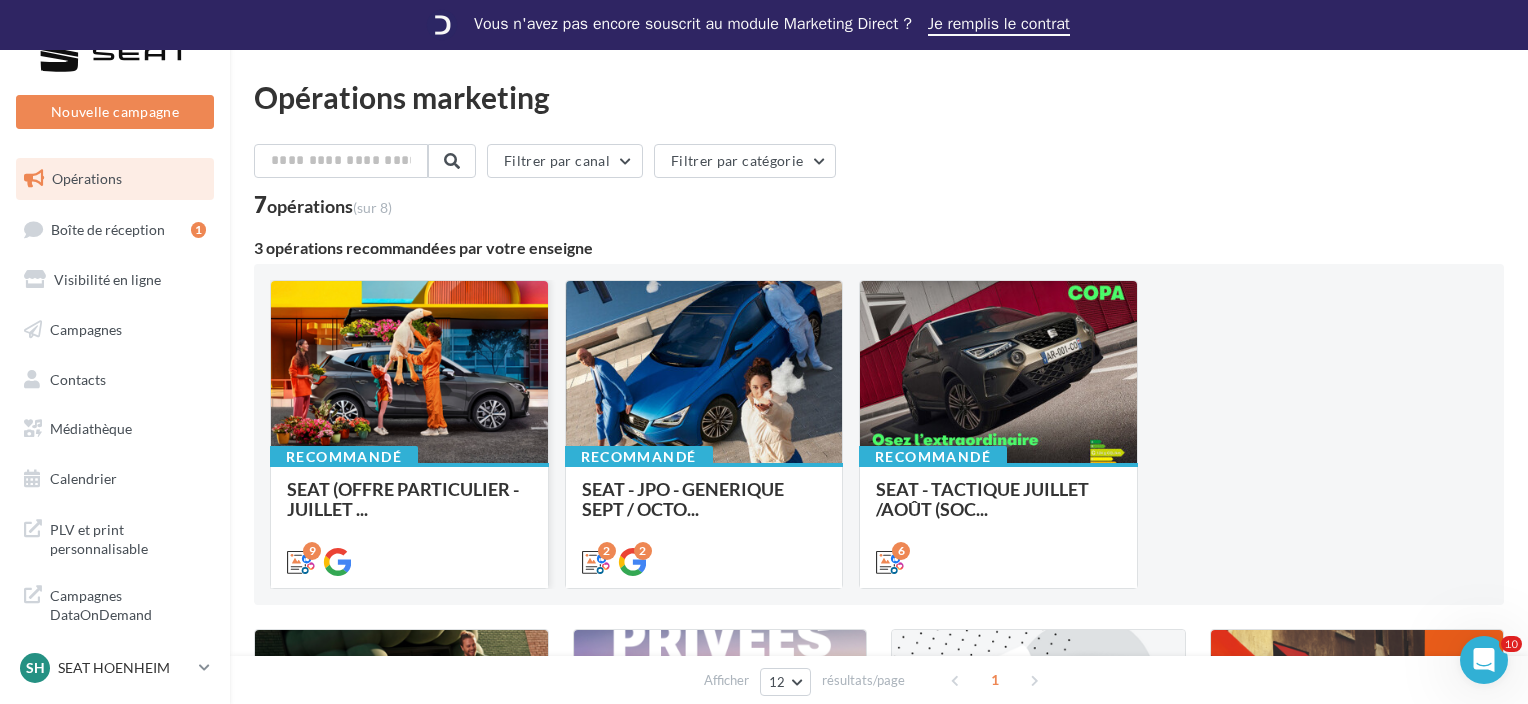 scroll, scrollTop: 0, scrollLeft: 0, axis: both 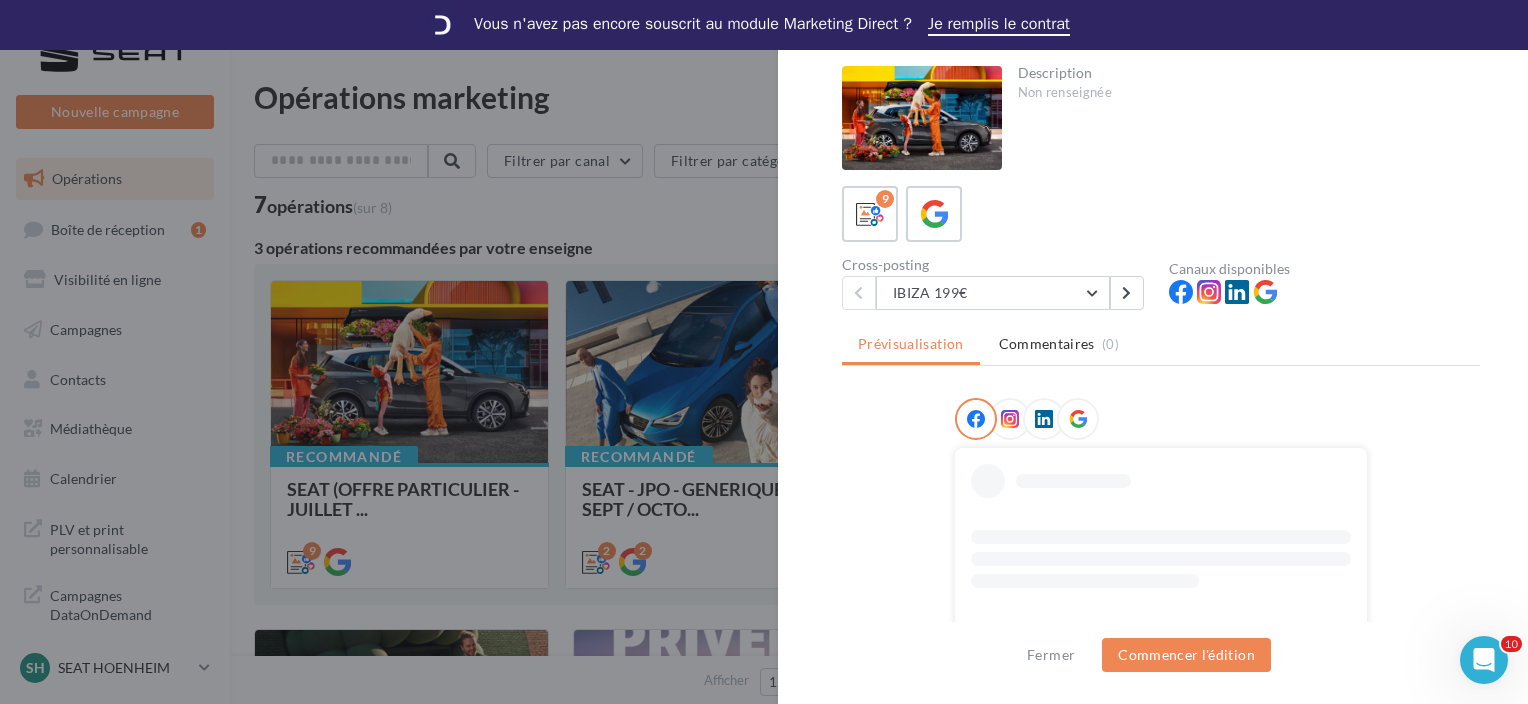 click on "Cross-posting
IBIZA 199€
IBIZA 199€     IBIZA 239€     ARONA 229€     ARONA 279€     ATECA 349€     ATECA 279€     LEON 289€     LEON 549€     LEON 309€" at bounding box center [1005, 284] 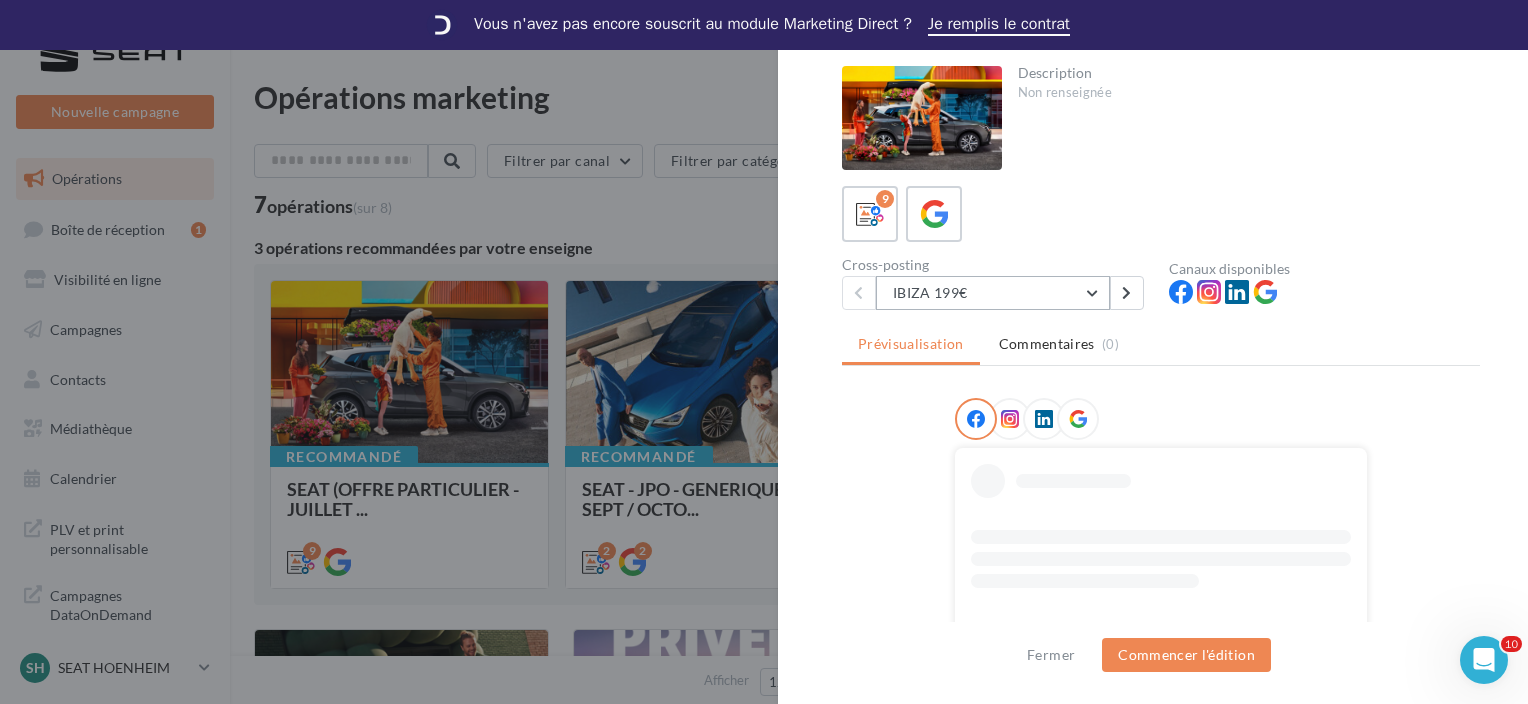 click on "IBIZA 199€" at bounding box center [993, 293] 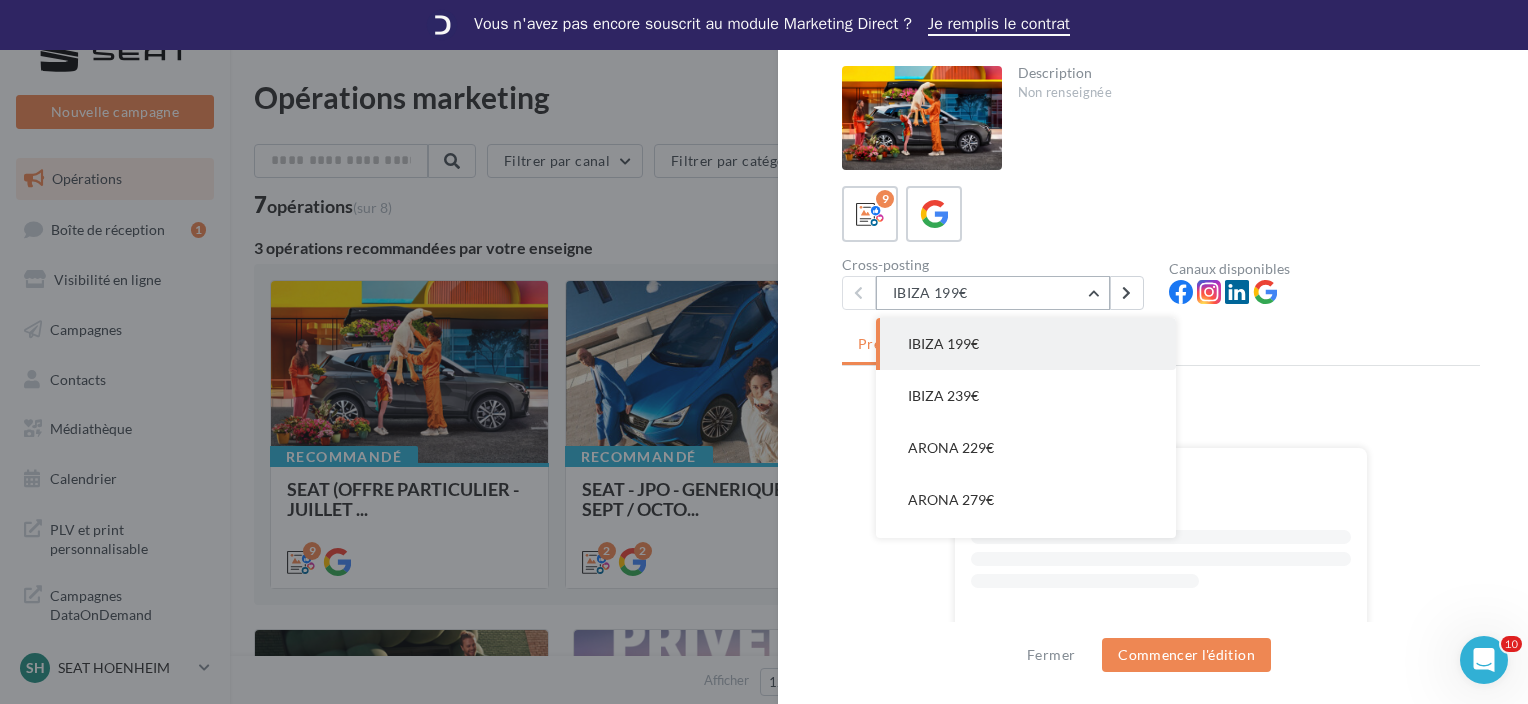 scroll, scrollTop: 185, scrollLeft: 0, axis: vertical 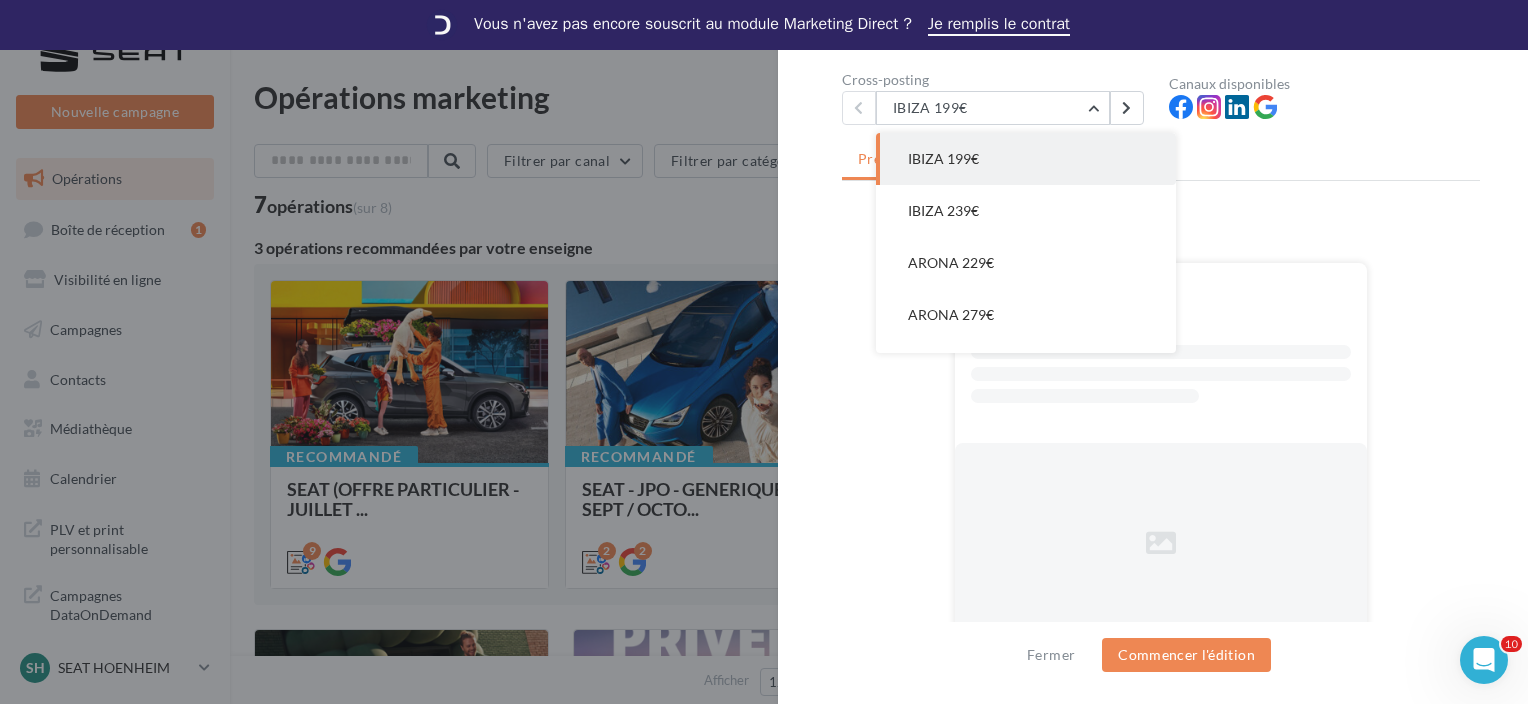 click on "Description
Non renseignée
9
Cross-posting
IBIZA 199€
IBIZA 199€     IBIZA 239€     ARONA 229€     ARONA 279€     ATECA 349€     ATECA 279€     LEON 289€     LEON 549€     LEON 309€
Canaux disponibles
Prévisualisation
Commentaires
(0)
La prévisualisation est non-contractuelle" at bounding box center (1161, 353) 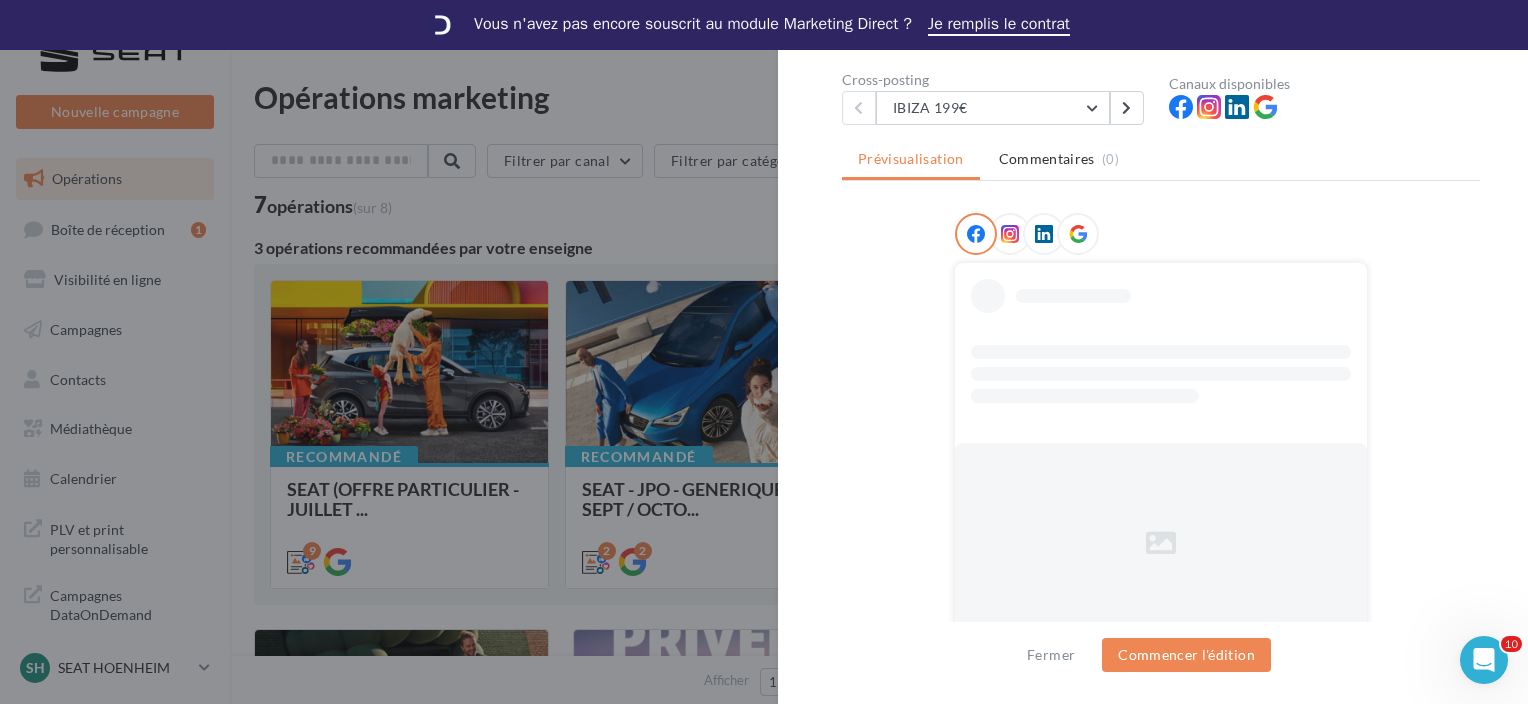 scroll, scrollTop: 0, scrollLeft: 0, axis: both 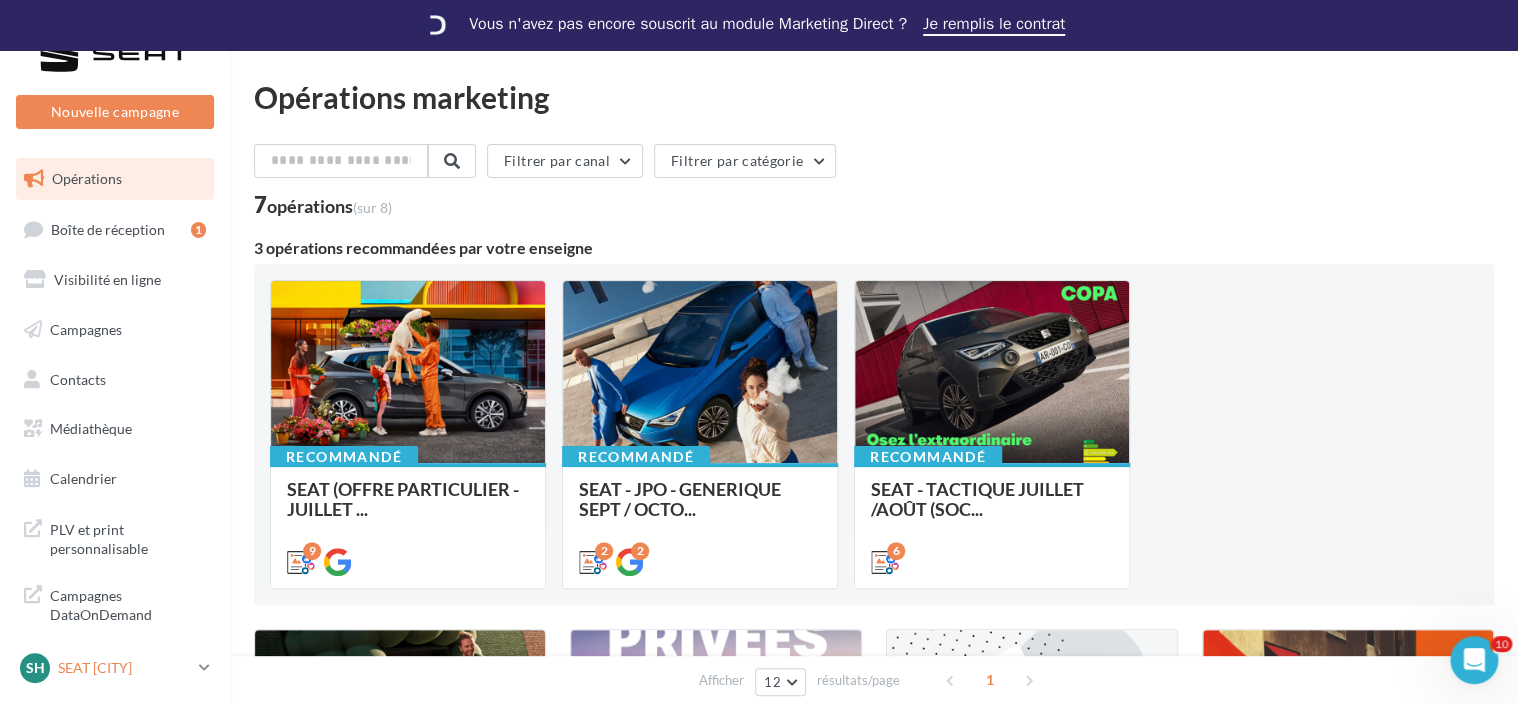 click on "SEAT HOENHEIM" at bounding box center [124, 668] 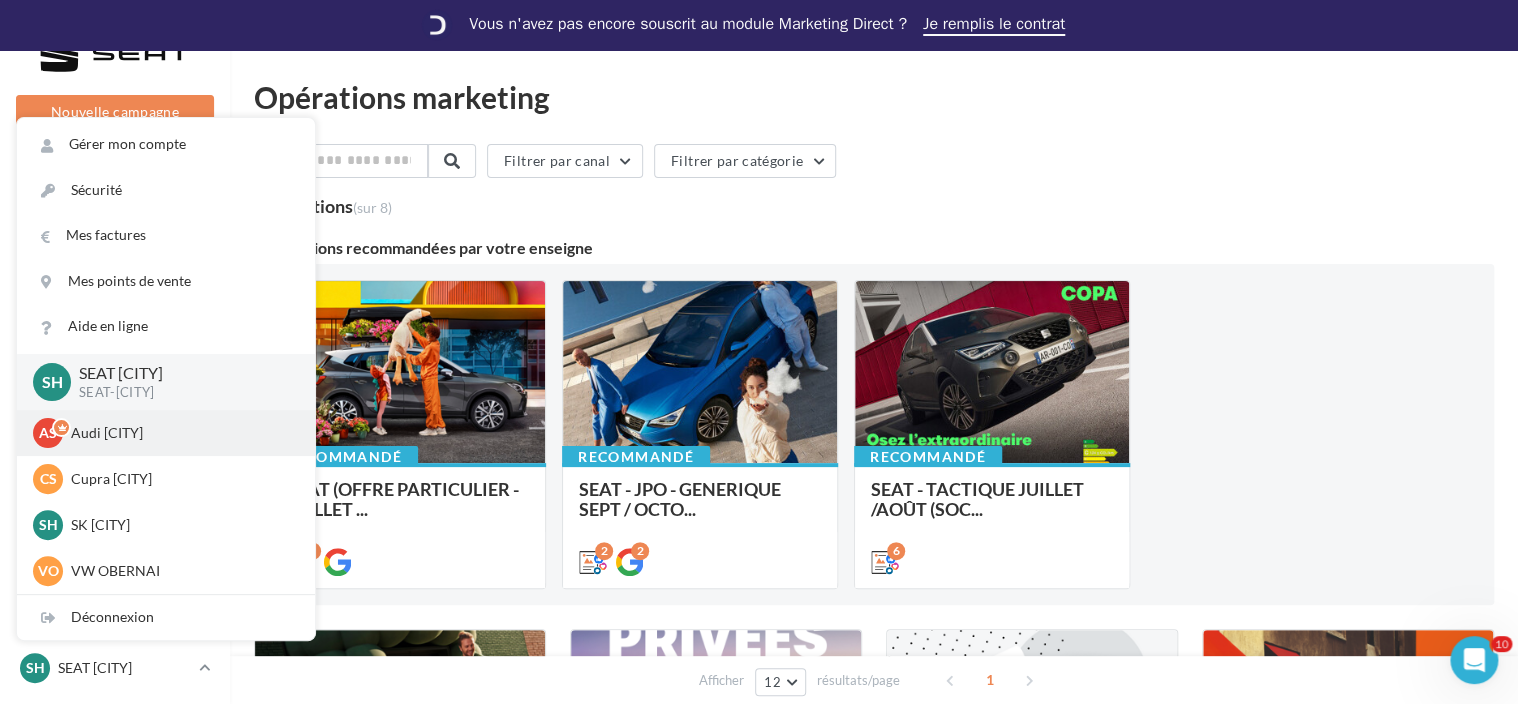 click on "Audi STRASBOURG" at bounding box center (181, 433) 